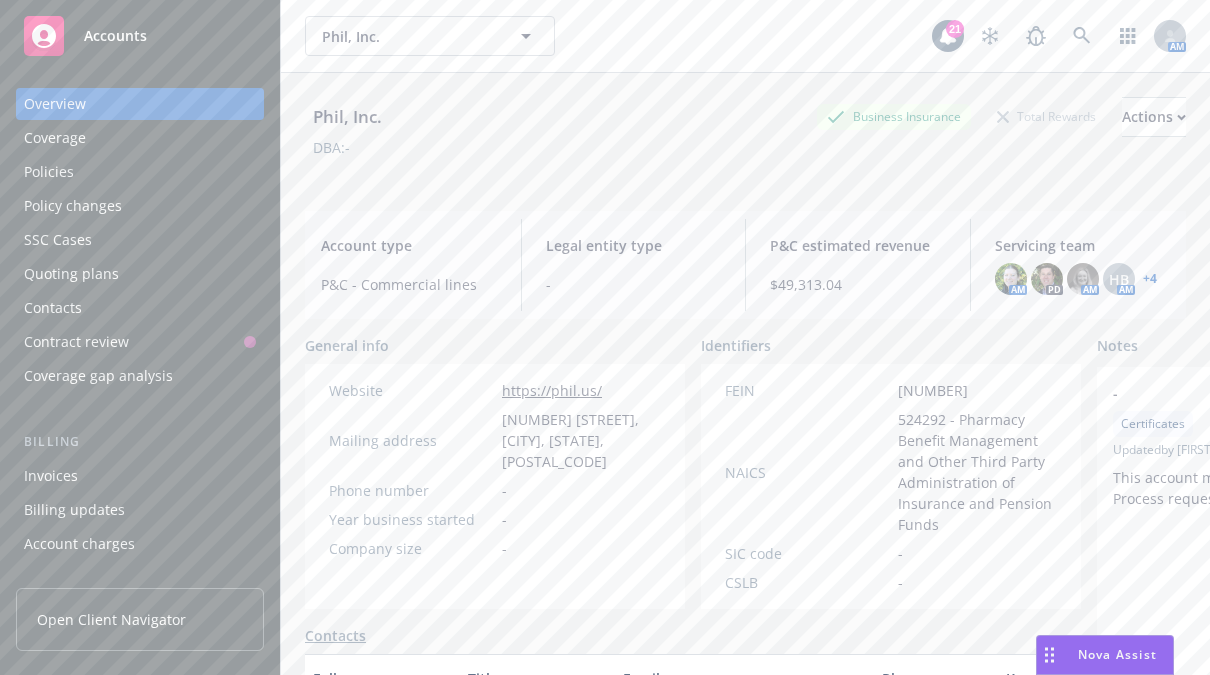scroll, scrollTop: 0, scrollLeft: 0, axis: both 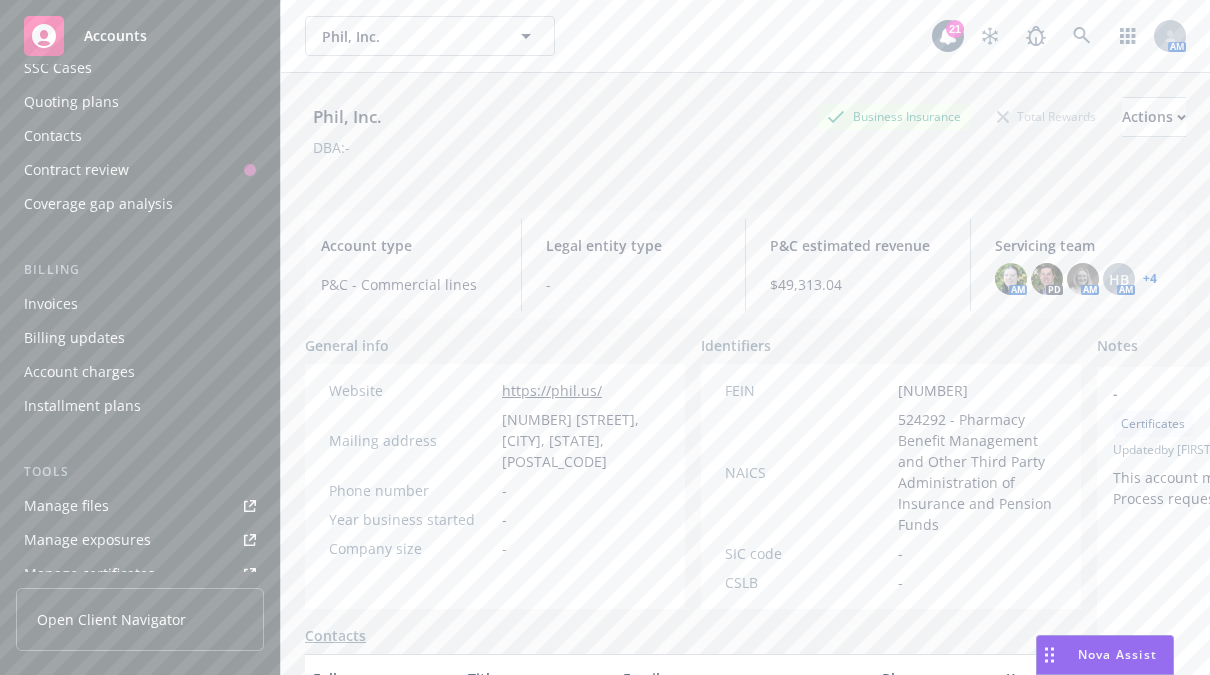 click on "Accounts" at bounding box center (140, 36) 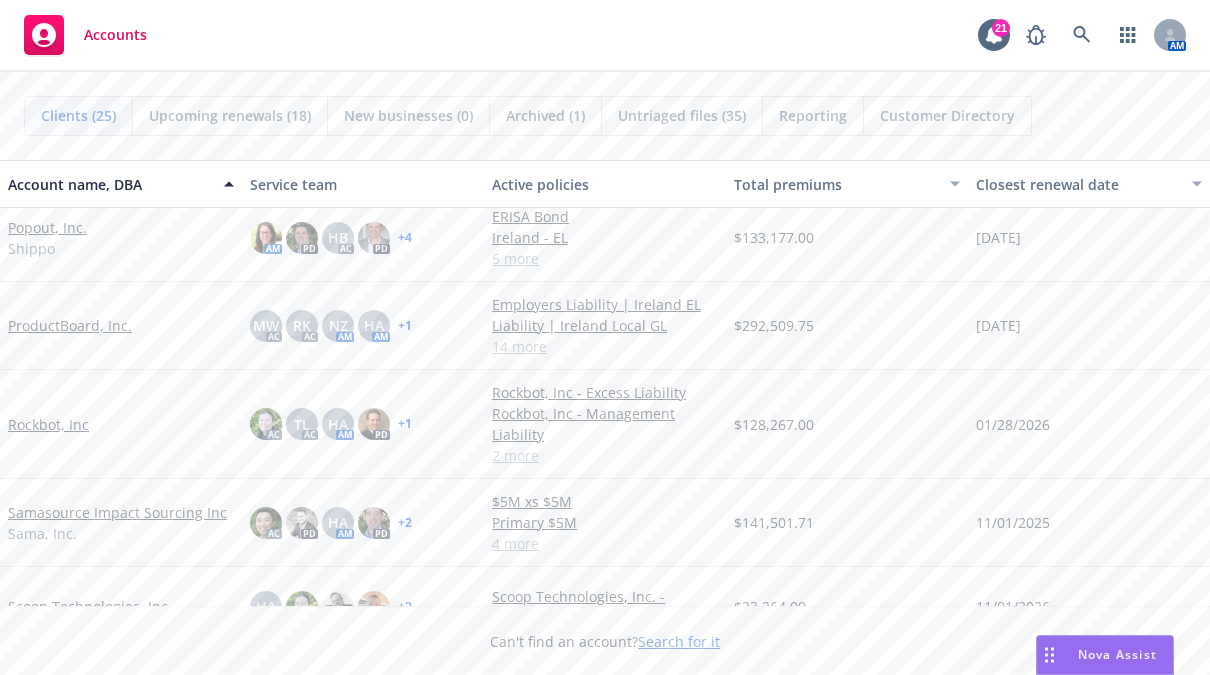 scroll, scrollTop: 1345, scrollLeft: 0, axis: vertical 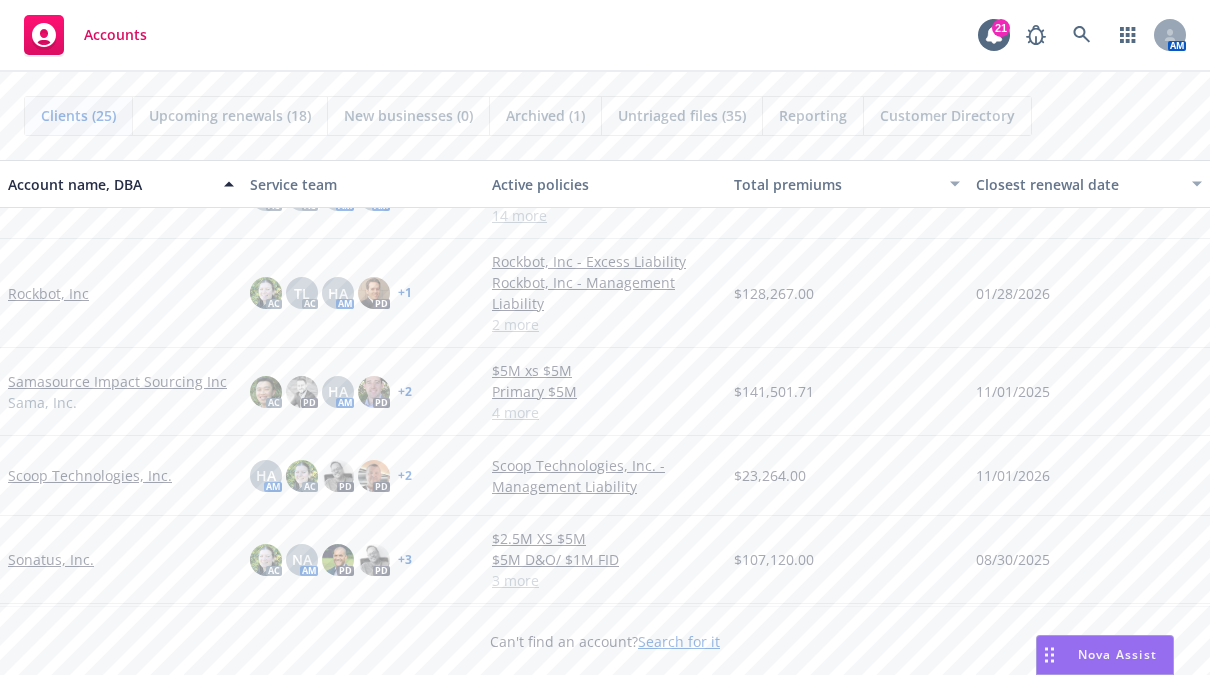 click on "Sonatus, Inc." at bounding box center (51, 559) 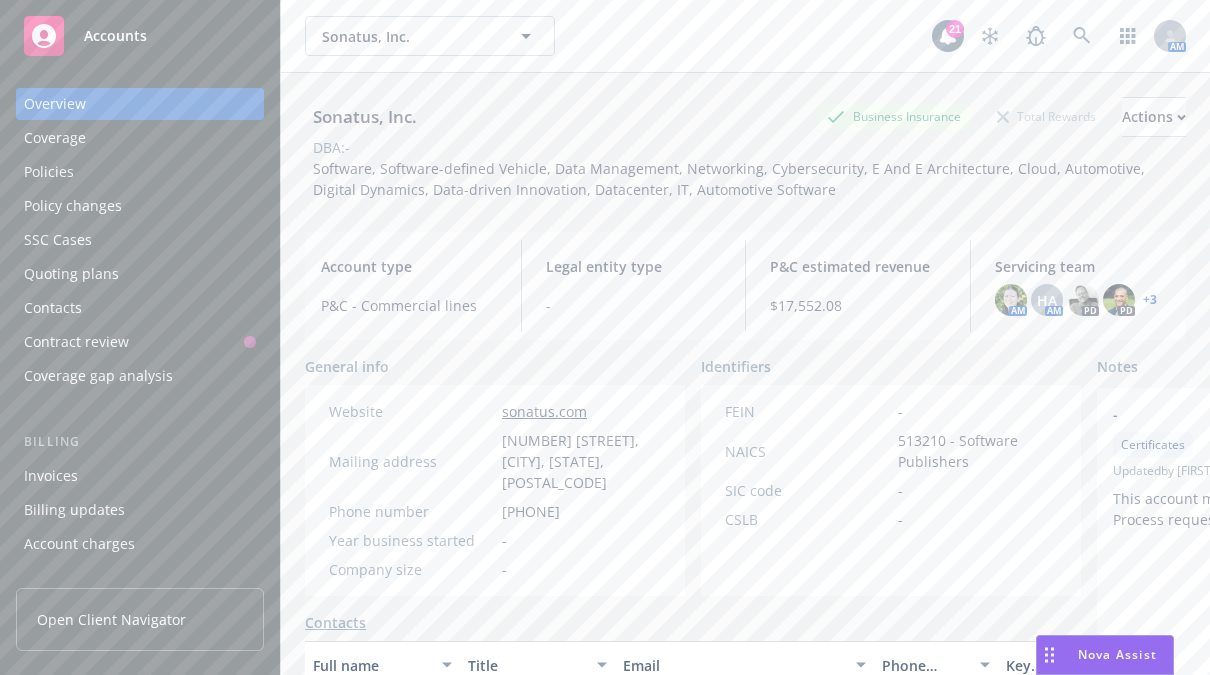 click on "Policies" at bounding box center (140, 172) 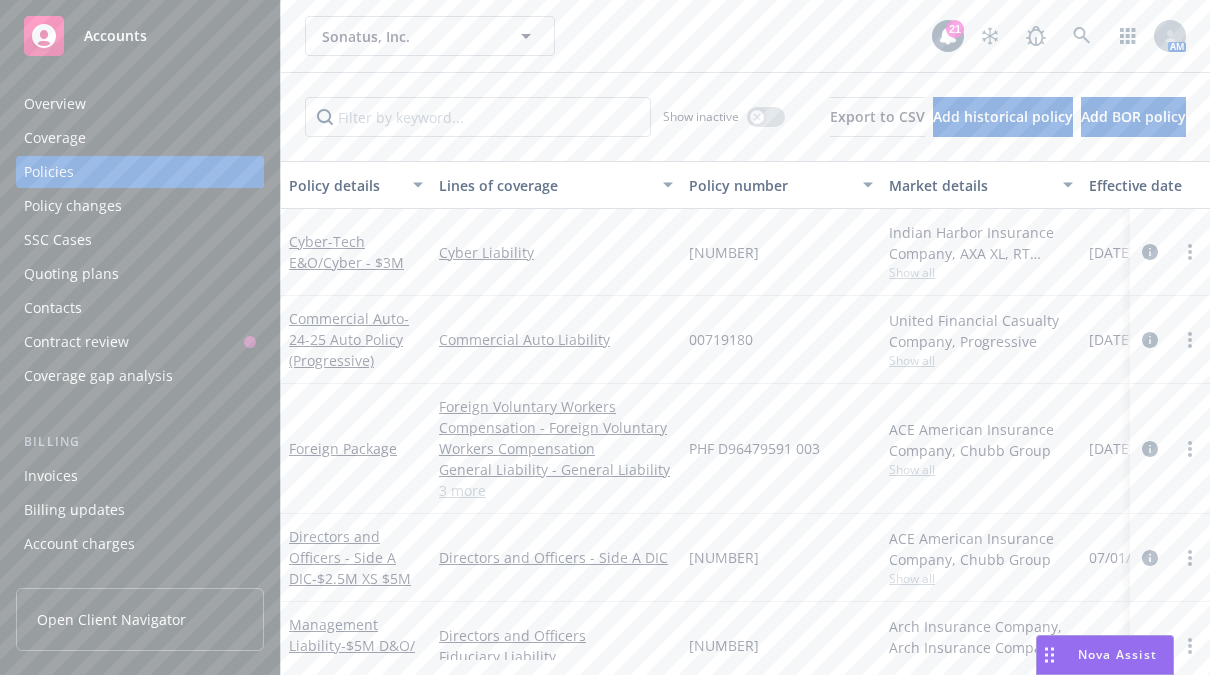 click on "Invoices" at bounding box center [140, 476] 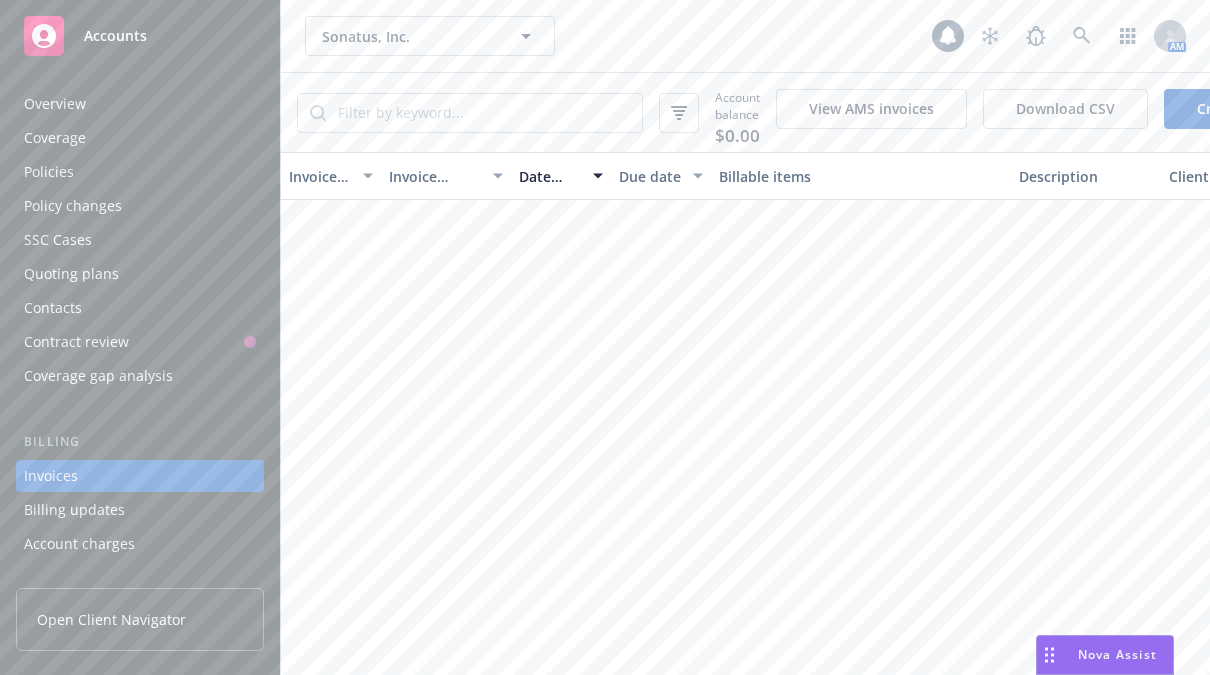 scroll, scrollTop: 106, scrollLeft: 0, axis: vertical 